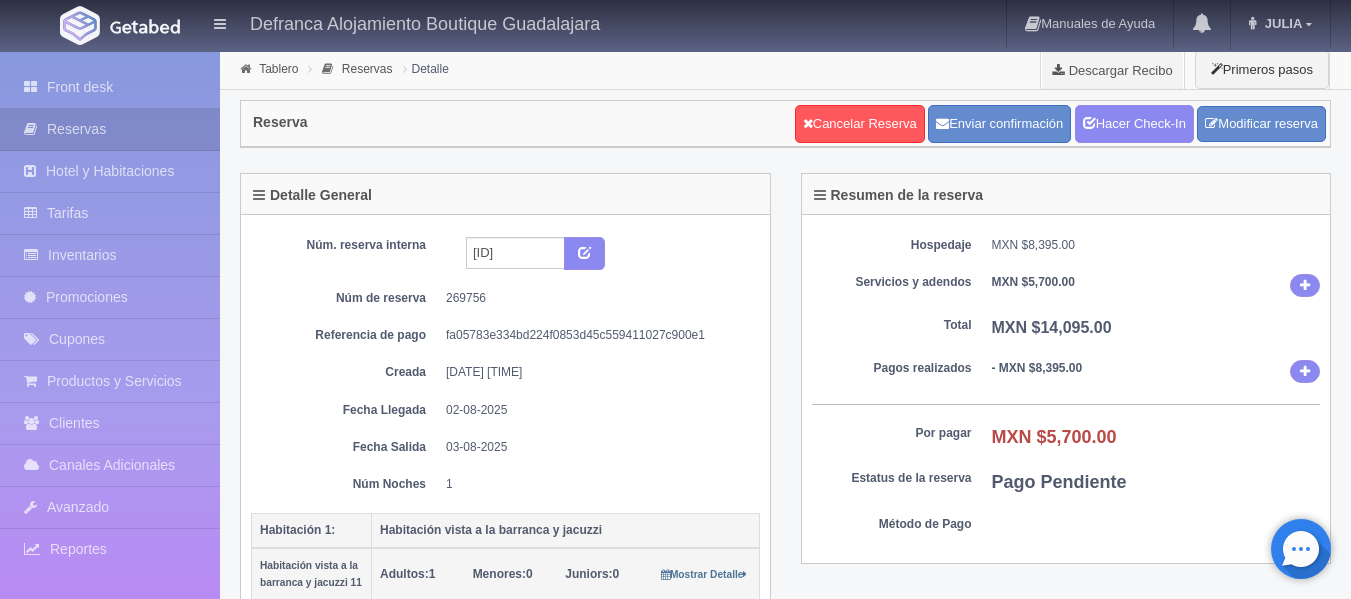 click on "Front desk" at bounding box center [110, 87] 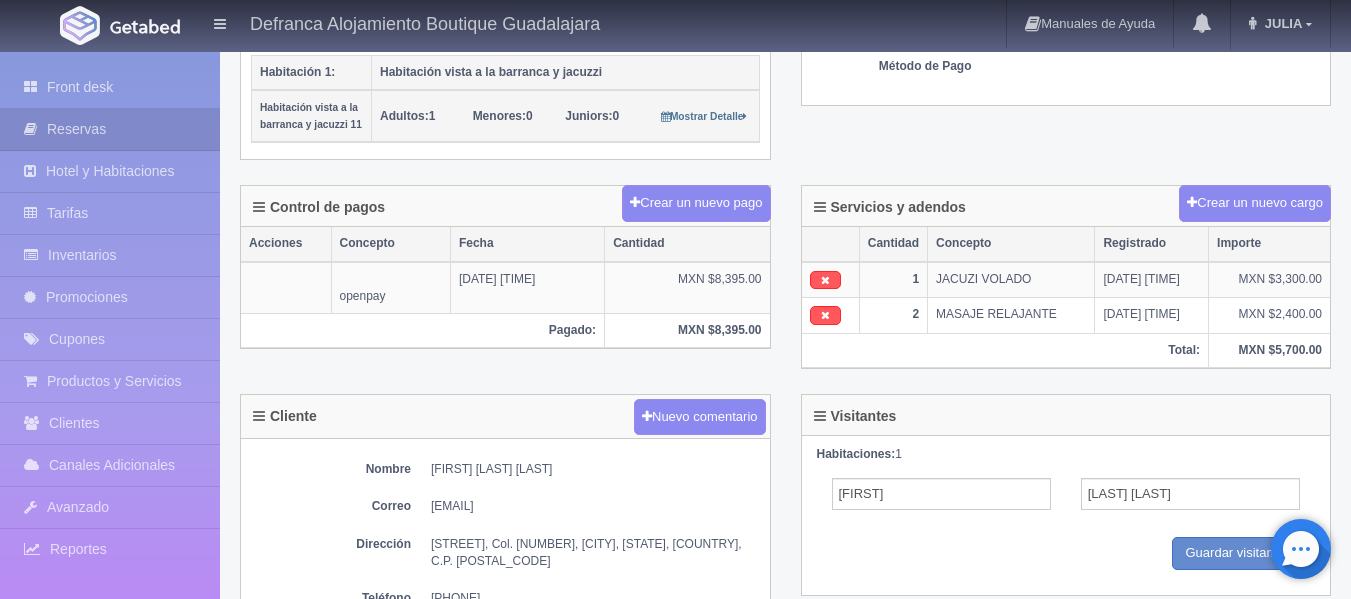 scroll, scrollTop: 458, scrollLeft: 0, axis: vertical 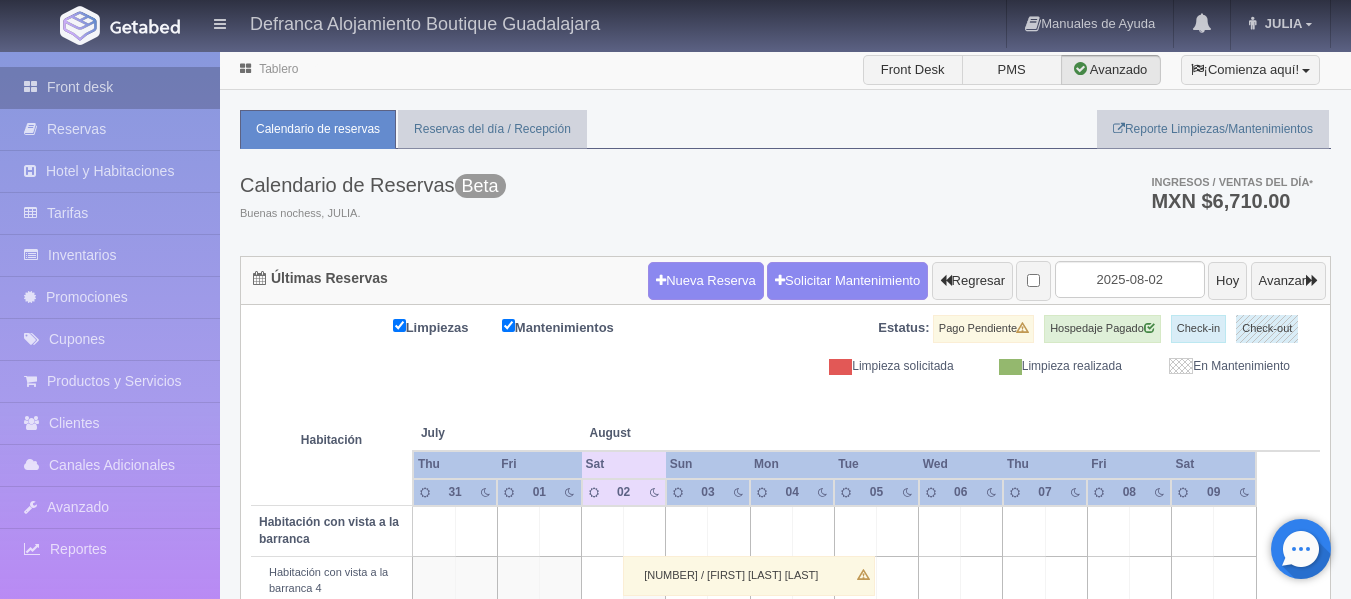 click on "Front desk" at bounding box center [110, 87] 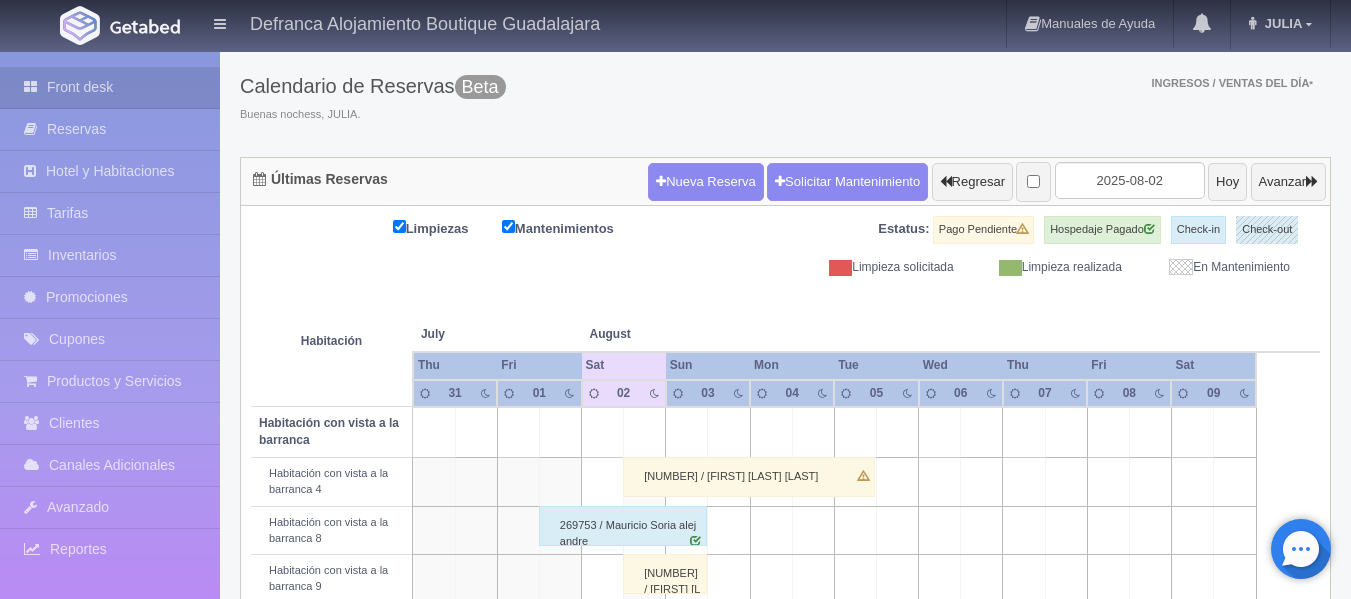 scroll, scrollTop: 400, scrollLeft: 0, axis: vertical 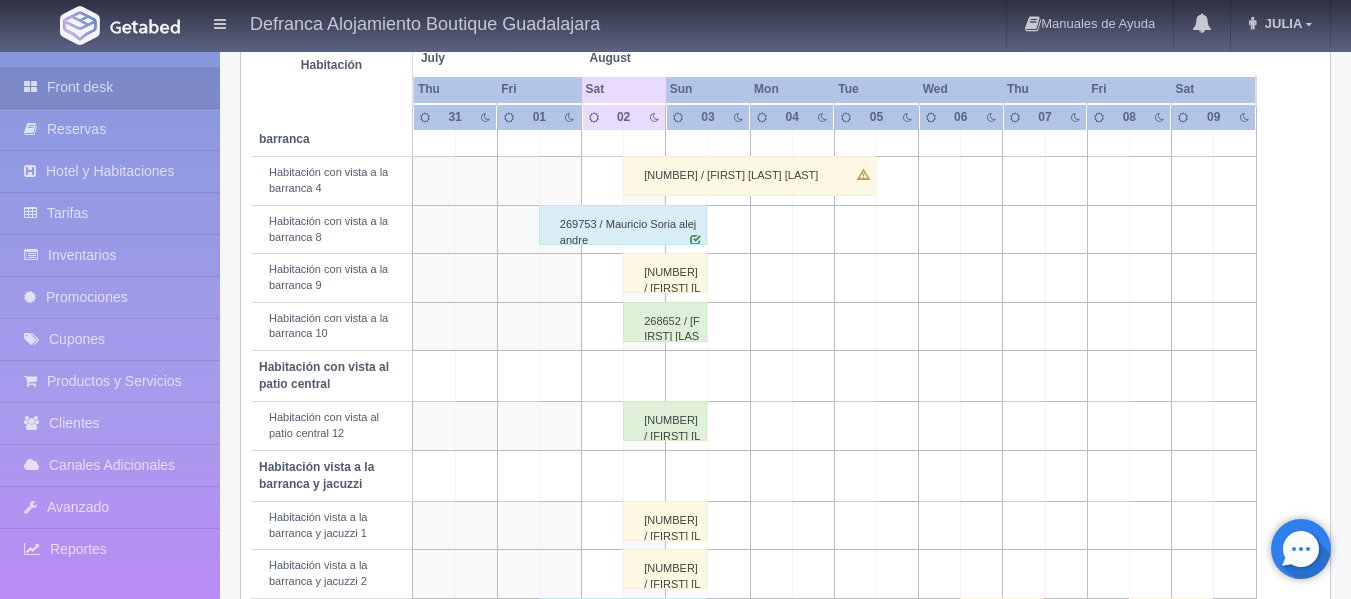 click on "[NUMBER] / [FIRST] [LAST] [LAST]" at bounding box center (749, 176) 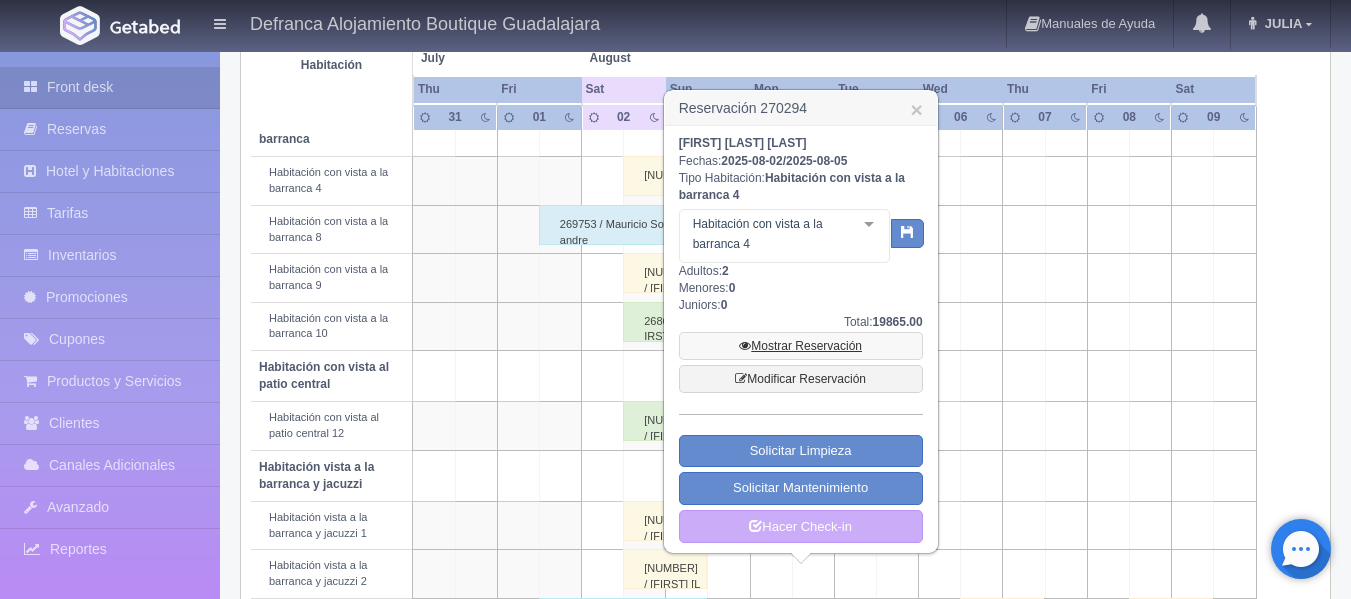 click at bounding box center (745, 346) 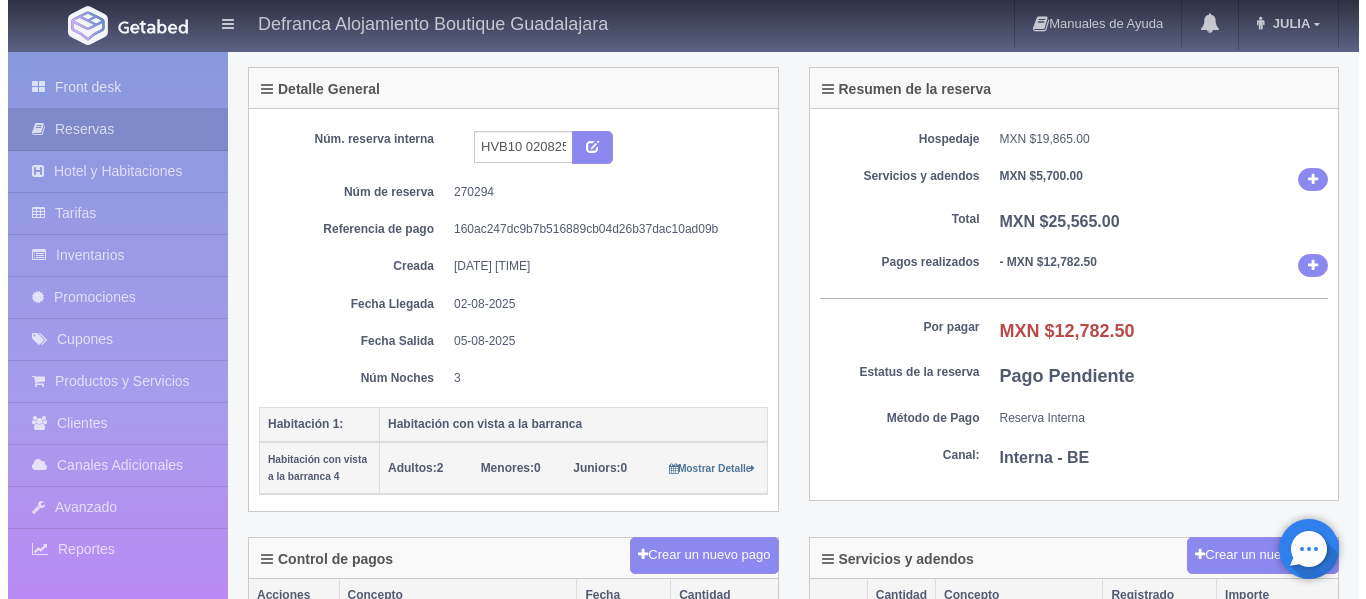 scroll, scrollTop: 200, scrollLeft: 0, axis: vertical 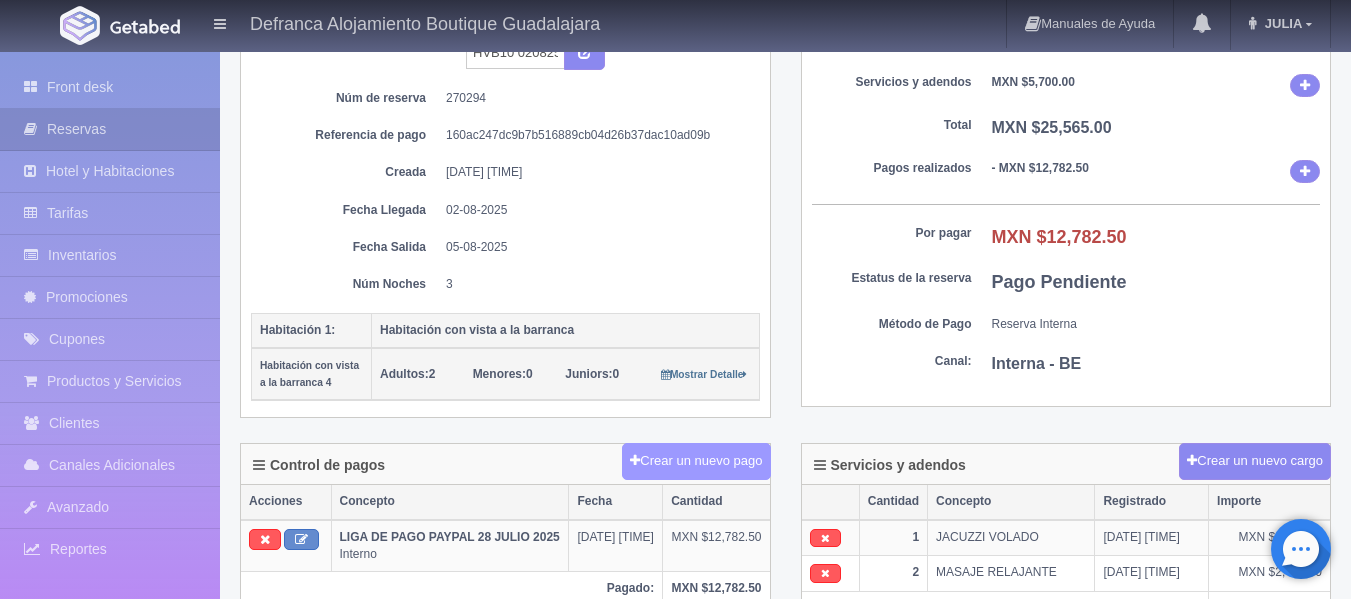 click on "Crear un nuevo pago" at bounding box center (696, 461) 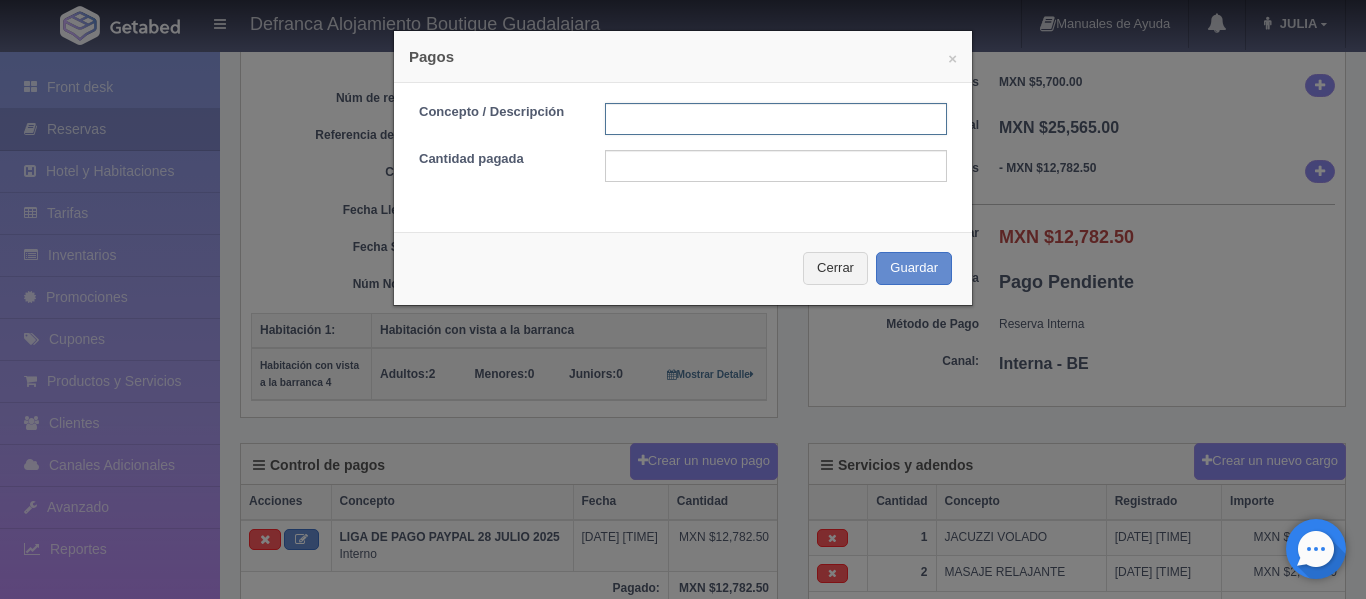 click at bounding box center (776, 119) 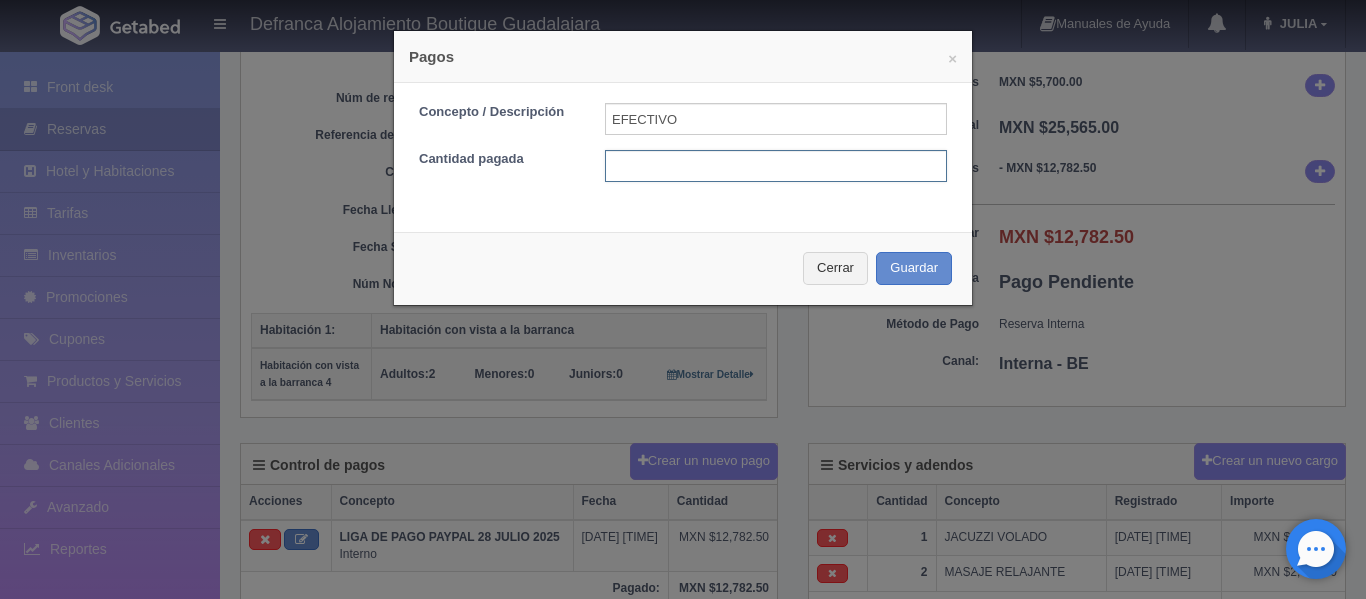 click at bounding box center (776, 166) 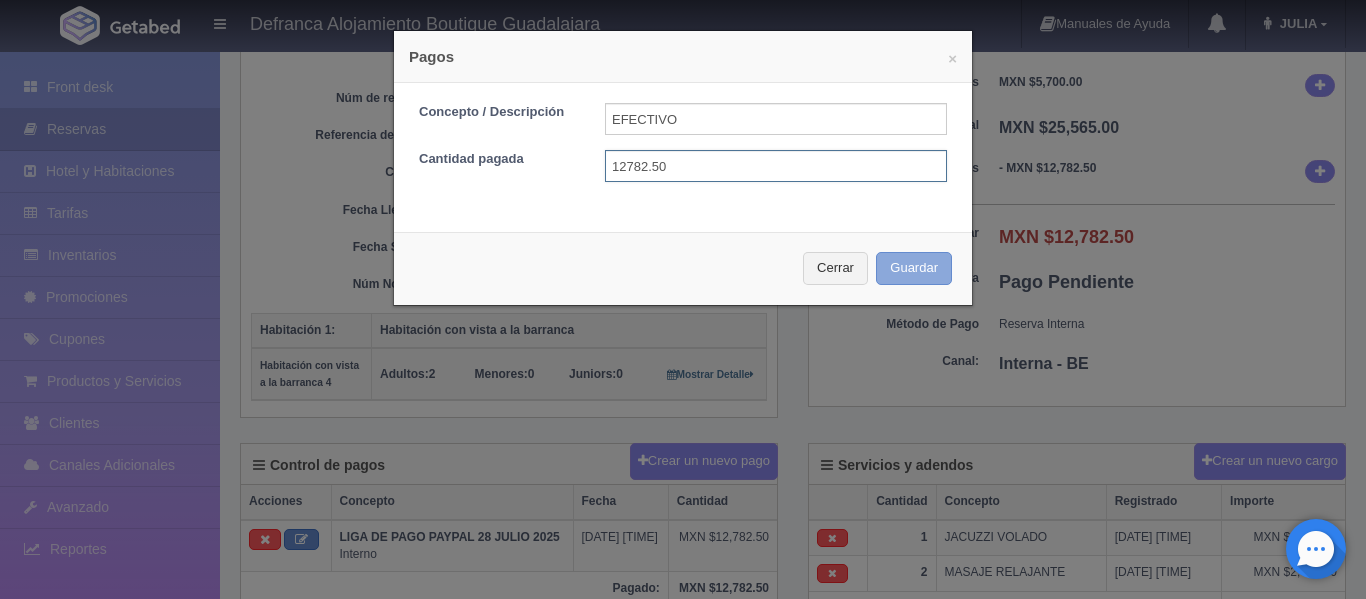 type on "12782.50" 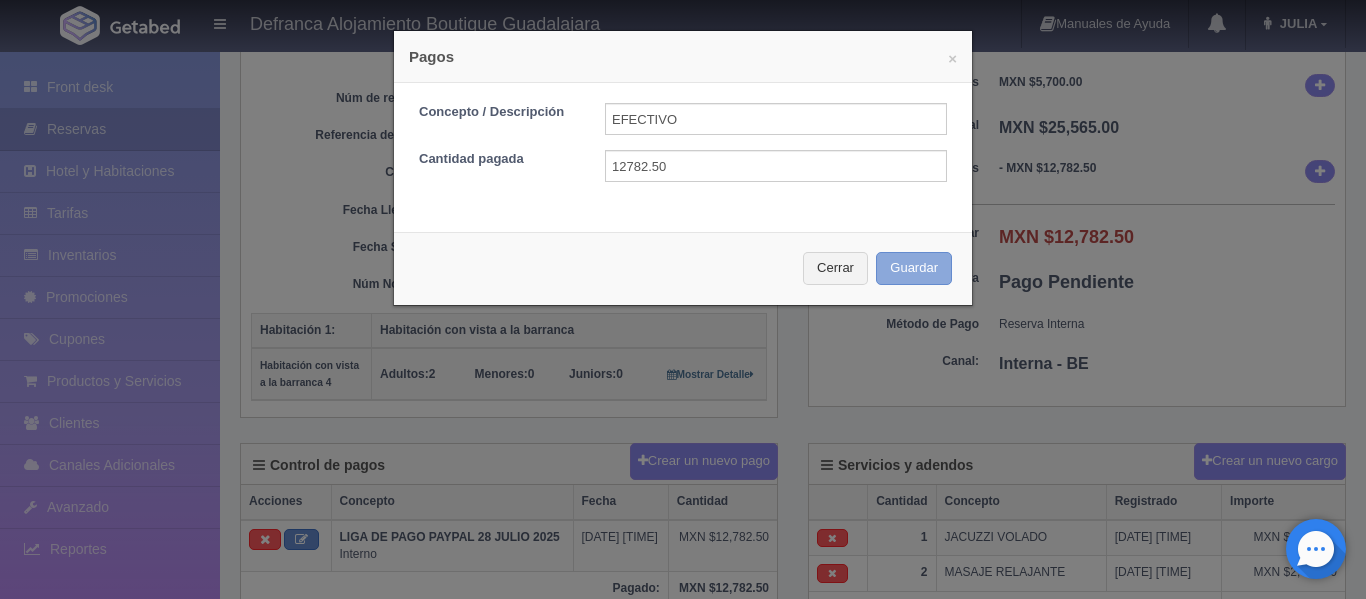 click on "Guardar" at bounding box center [914, 268] 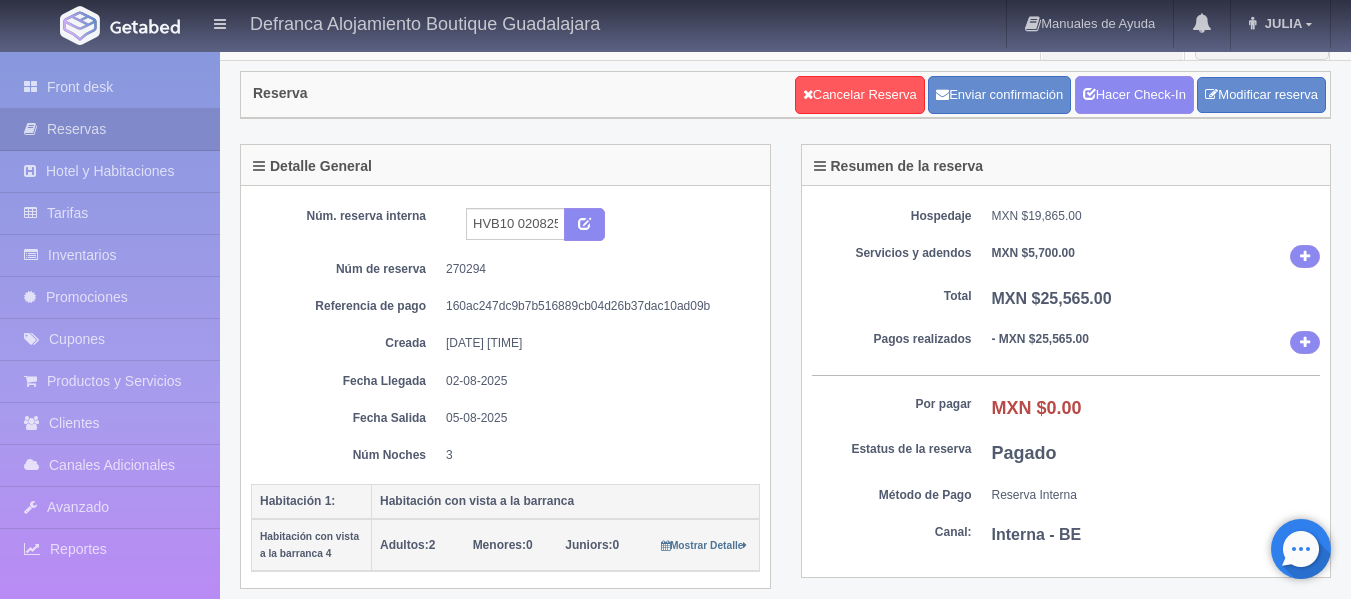 scroll, scrollTop: 0, scrollLeft: 0, axis: both 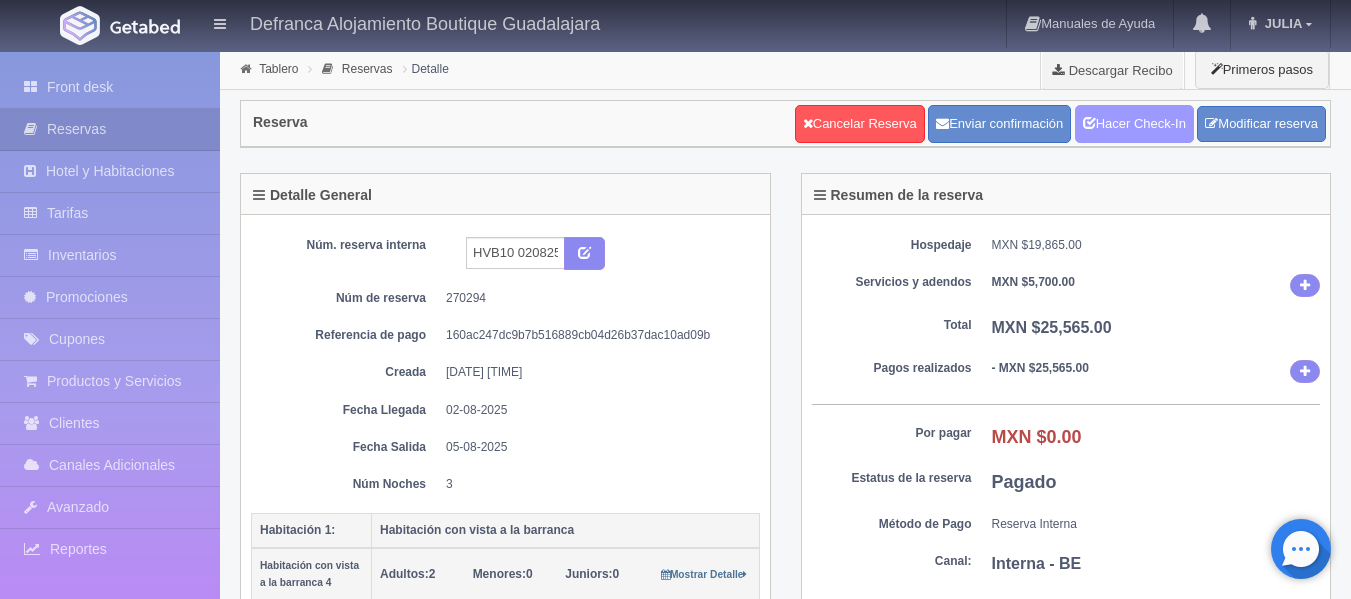 click on "Hacer Check-In" at bounding box center (1134, 124) 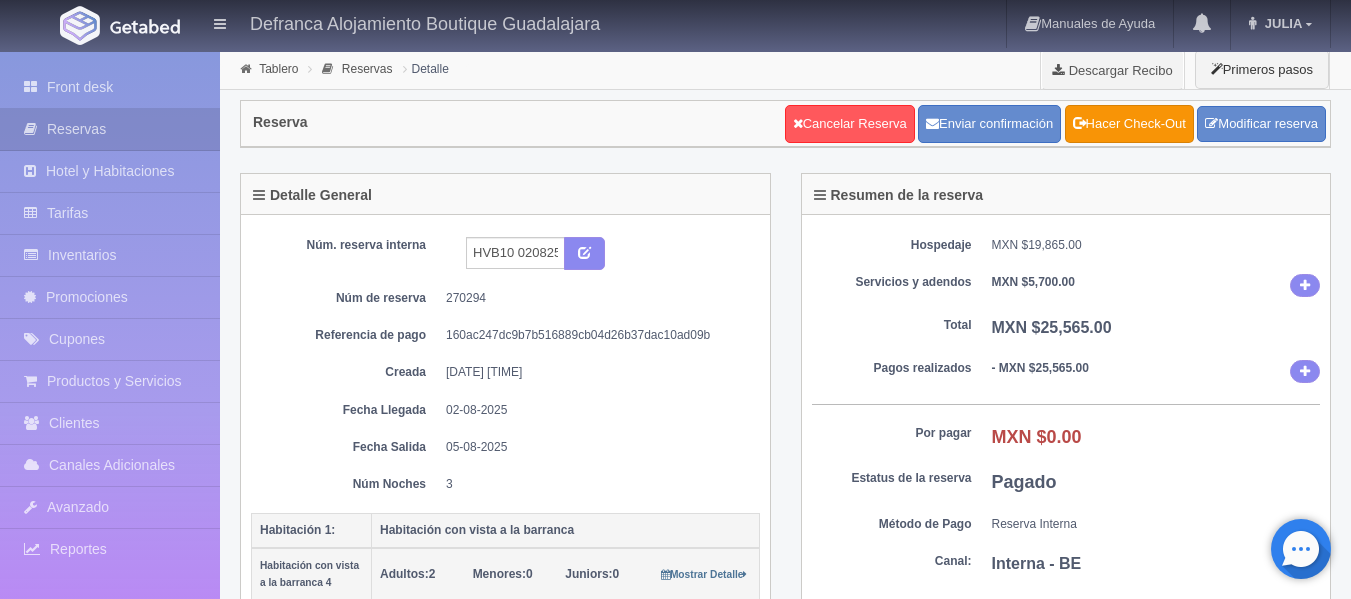 scroll, scrollTop: 0, scrollLeft: 0, axis: both 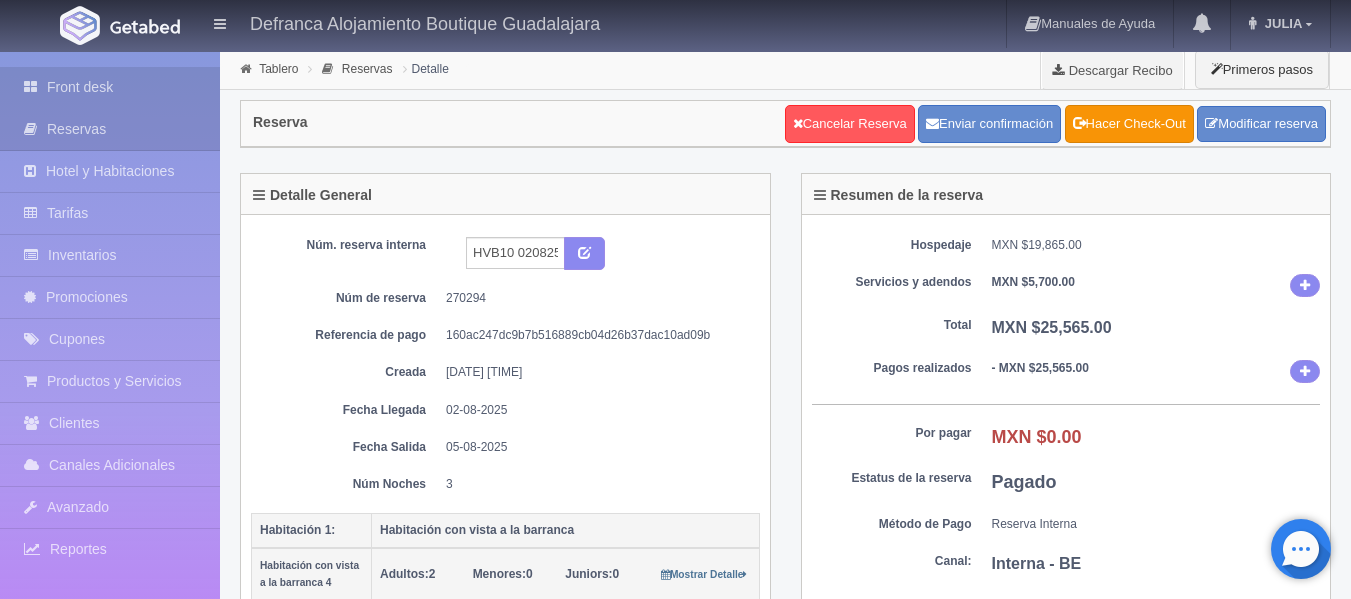 click on "Front desk" at bounding box center [110, 87] 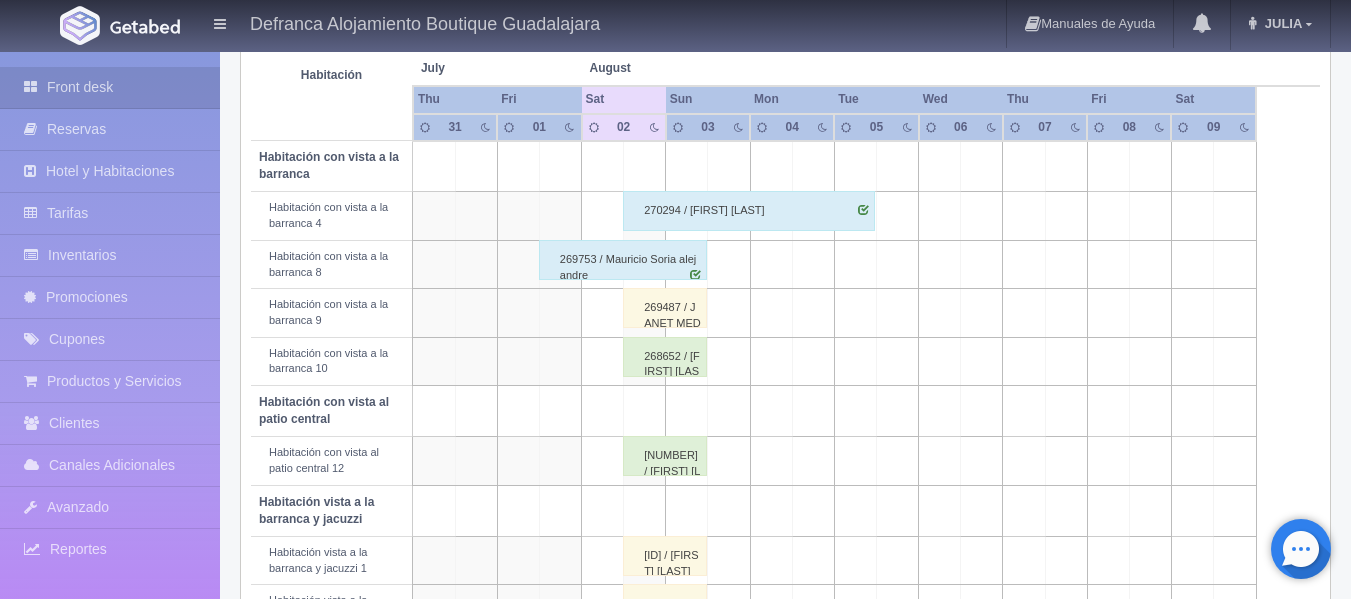 scroll, scrollTop: 400, scrollLeft: 0, axis: vertical 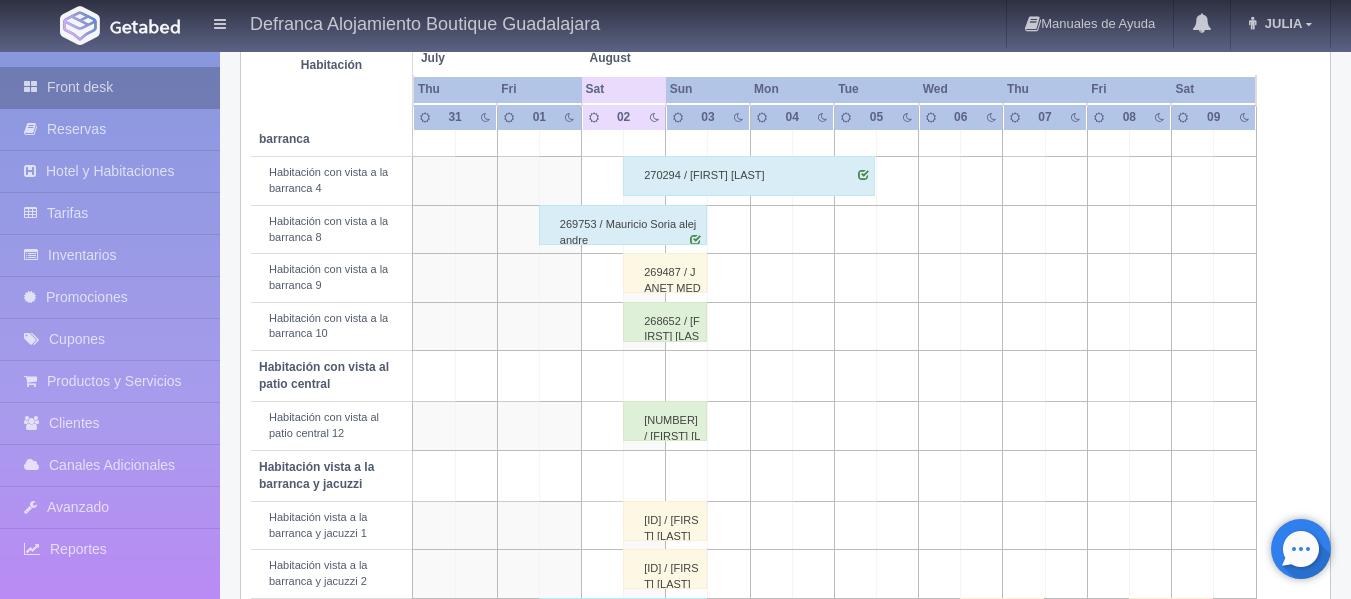 click on "Front desk" at bounding box center [110, 87] 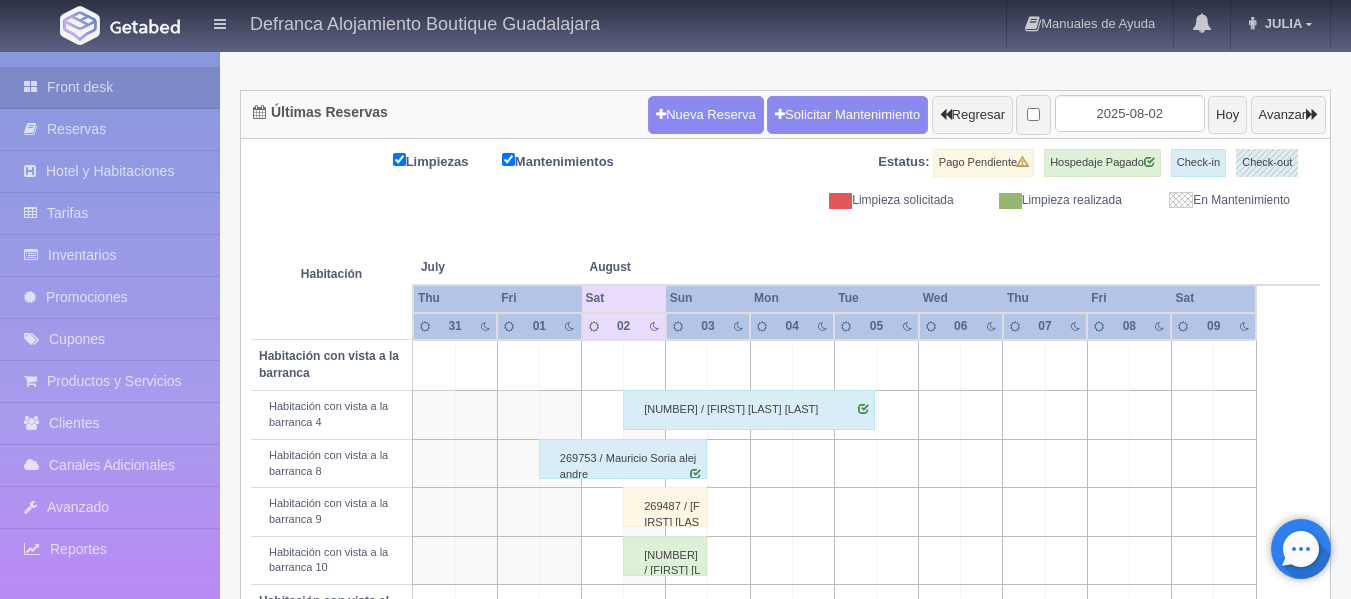 scroll, scrollTop: 200, scrollLeft: 0, axis: vertical 